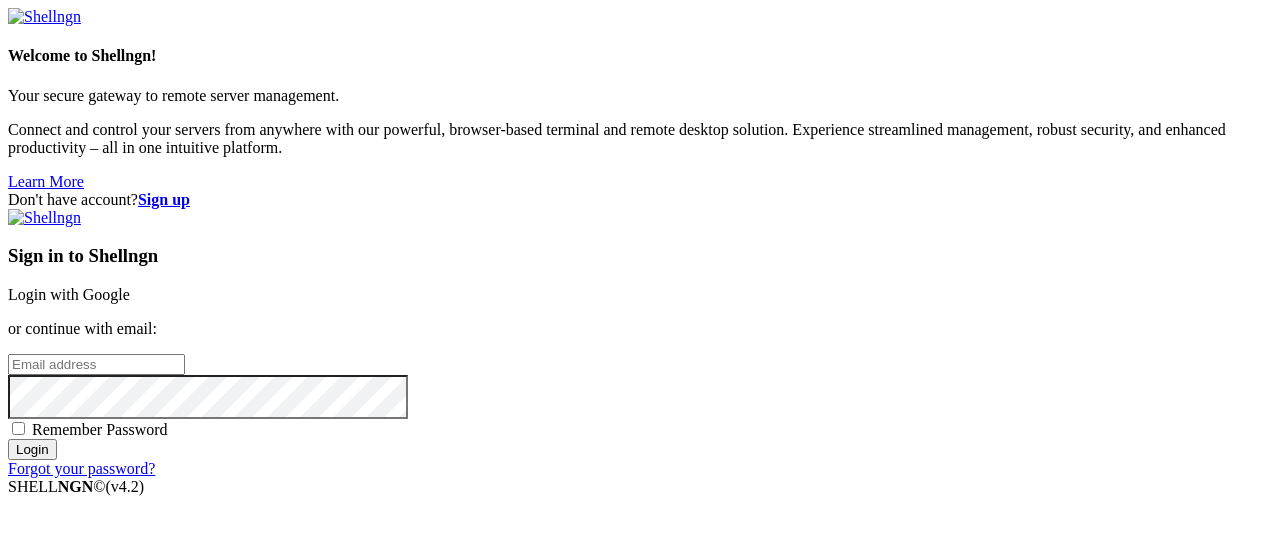scroll, scrollTop: 0, scrollLeft: 0, axis: both 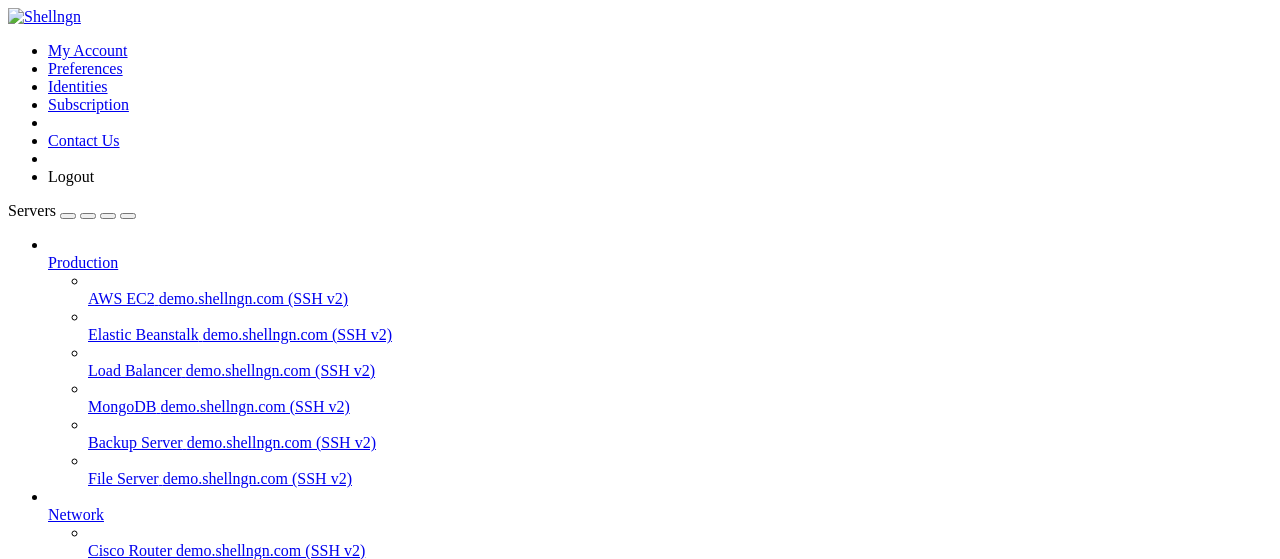 click on "ботики" at bounding box center (72, 766) 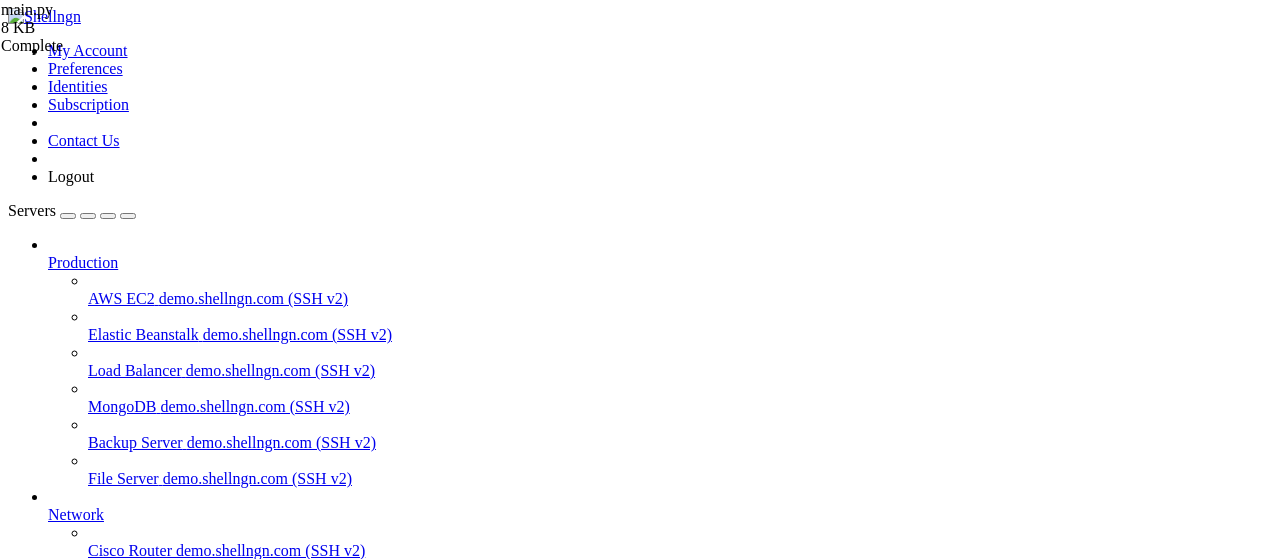 scroll, scrollTop: 183, scrollLeft: 0, axis: vertical 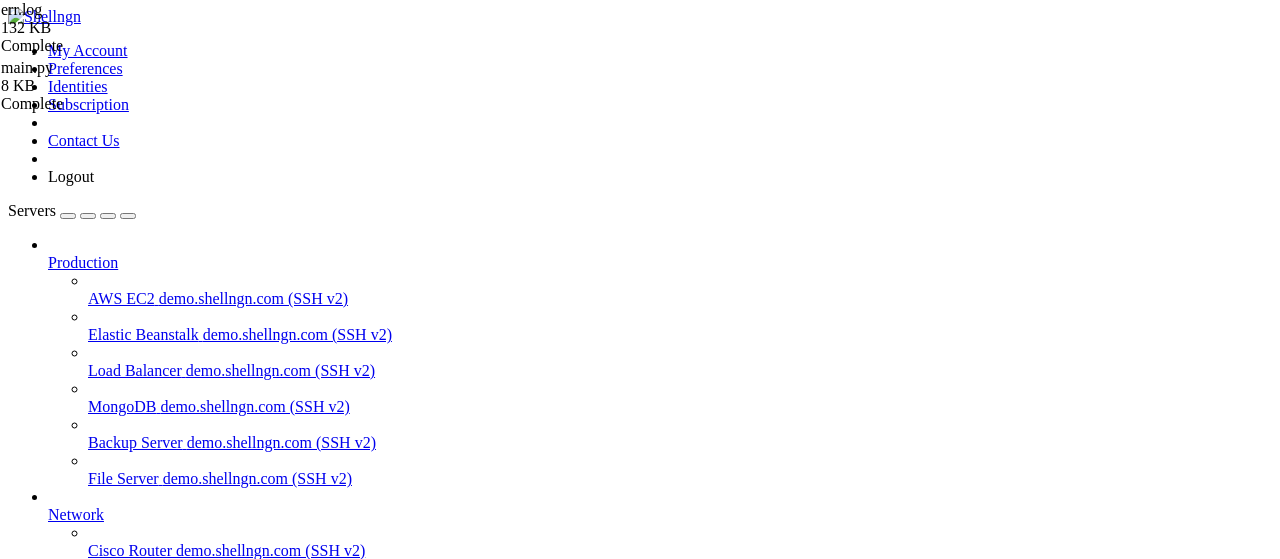drag, startPoint x: 606, startPoint y: 503, endPoint x: 294, endPoint y: 173, distance: 454.14096 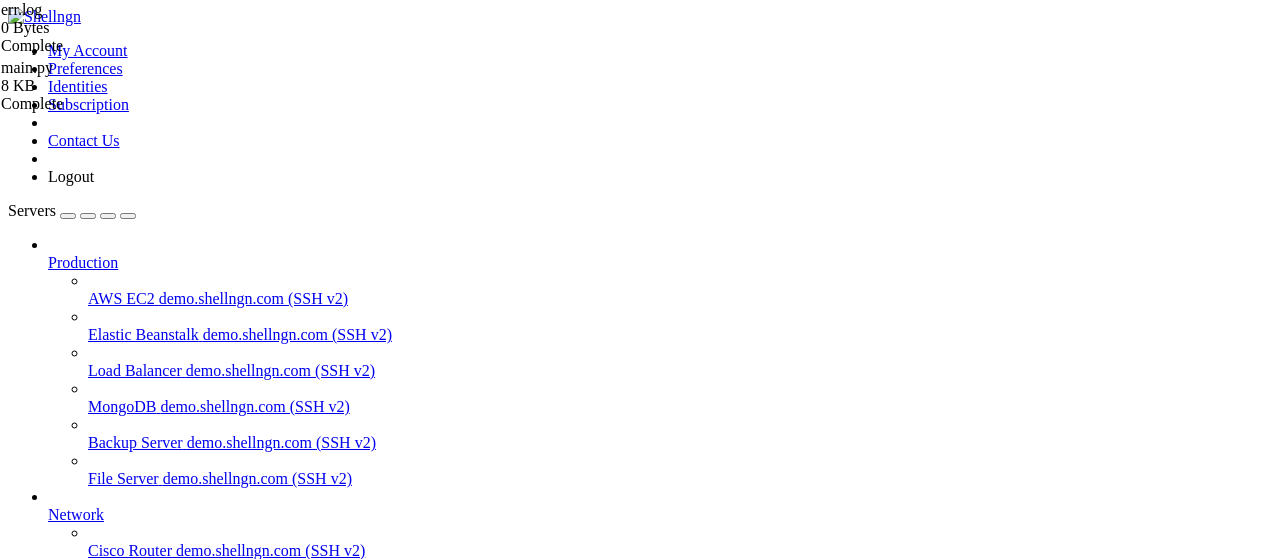 click at bounding box center (980, 1391) 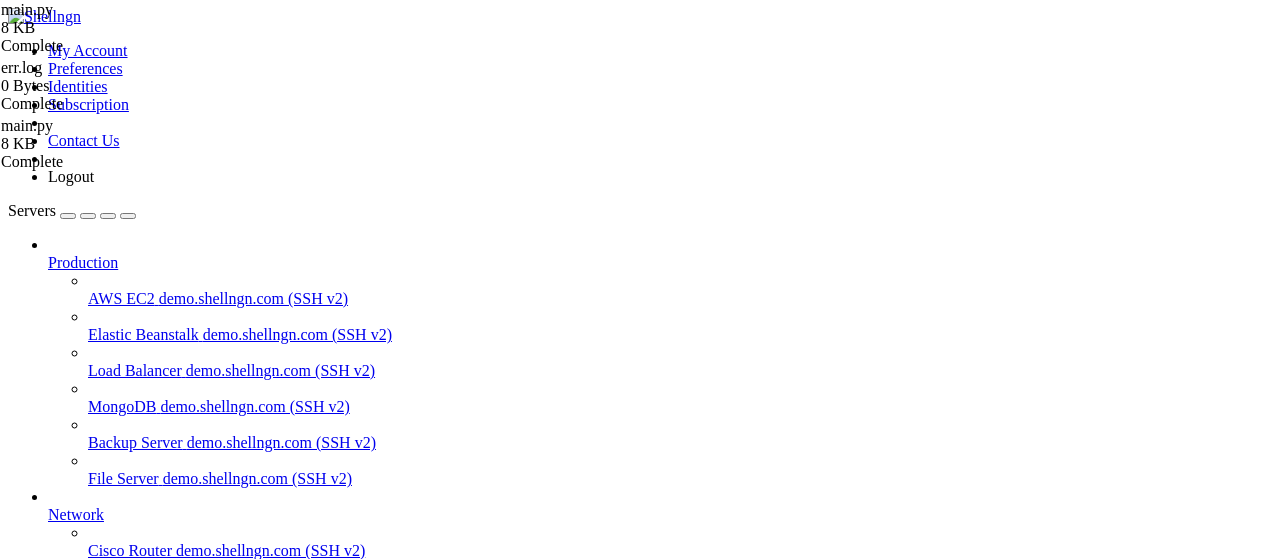 click on "import   asyncio import   json import   os import   hashlib import   base64 import   random from   datetime   import   datetime ,   timedelta from   aiogram   import   Bot ,   Dispatcher ,   types ,   F from   aiogram . enums   import   ParseMode from   aiogram . filters   import   Command ,   CommandStart from   aiogram . utils . keyboard   import   InlineKeyboardBuilder import   pytz import   aiohttp BOT_TOKEN   =   "[BOT_TOKEN]" CH   =   - 1002789200711 CHAN_ID   =   - 1002169511004 USED_FILE   =   "used.json" SCRIPTS_FILE   =   "scripts.json" API_LATEST   =   "http://77.110.122.0:1000/latest" VISIT_HOST   =   "https://Bybsa.gay" STATS_URL   =   "https://bybsa.gay/stats" now   =   True bot   =   Bot ( token = BOT_TOKEN ) dp   =   Dispatcher ( ) def   load_used ( ) :       if   os . path . exists ( USED_FILE ) :             with   open ( USED_FILE ,   "r" )   as   f :                   return   set ( json . load ( f ))       return   set ( )" at bounding box center [662, 2108] 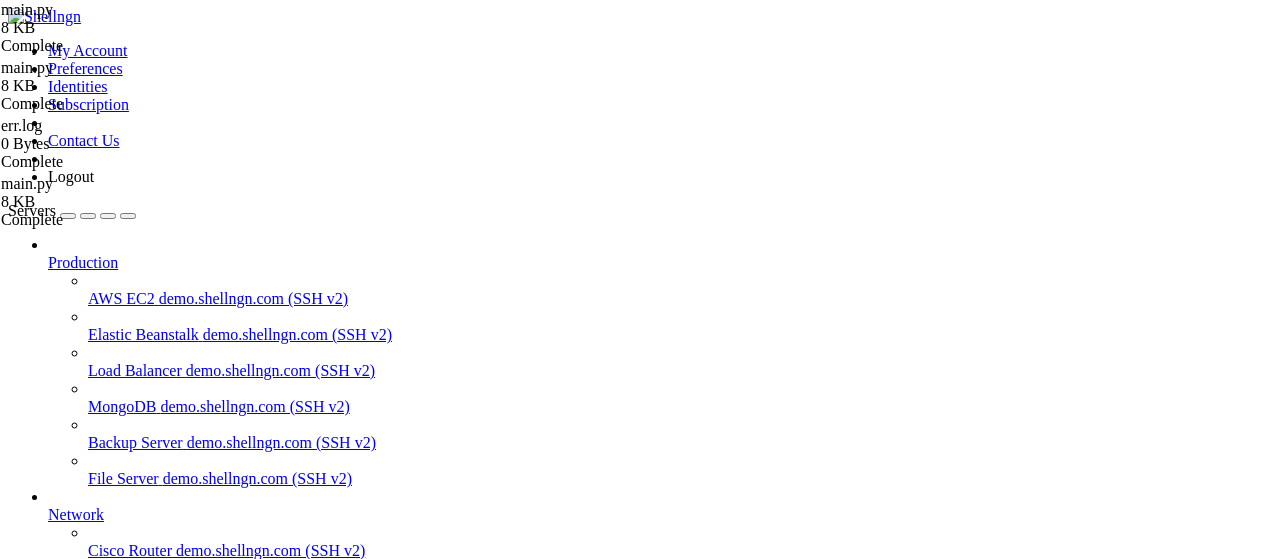 type on "import asyncio" 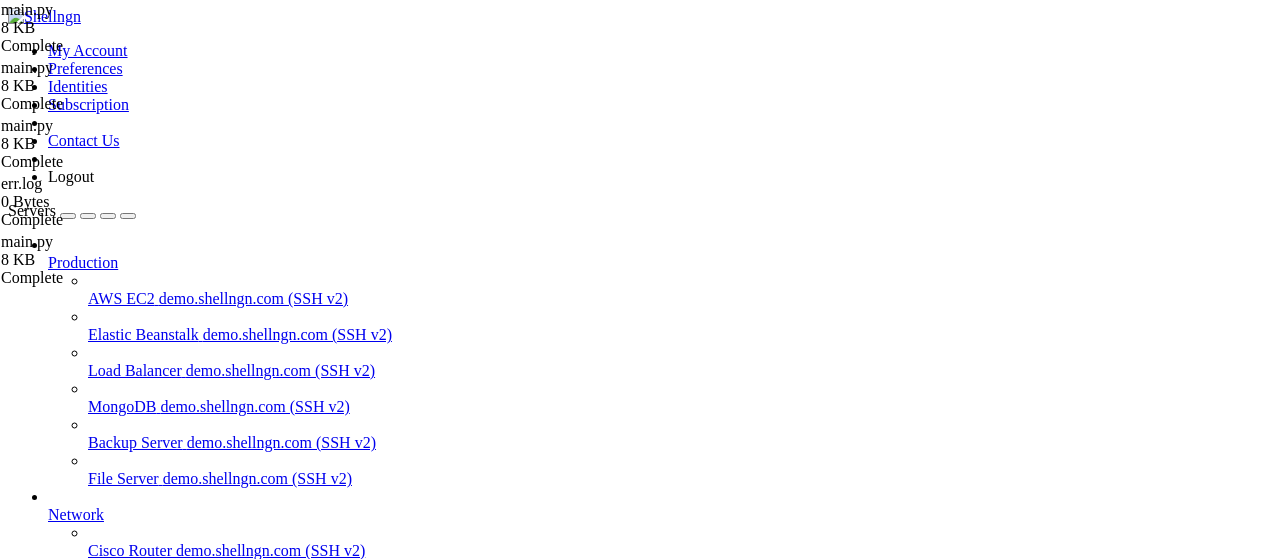 click on "import   asyncio import   json import   os import   hashlib import   base64 import   random from   datetime   import   datetime ,   timedelta from   aiogram   import   Bot ,   Dispatcher ,   types ,   F from   aiogram . enums   import   ParseMode from   aiogram . filters   import   Command ,   CommandStart from   aiogram . utils . keyboard   import   InlineKeyboardBuilder import   pytz import   aiohttp BOT_TOKEN   =   "[BOT_TOKEN]" CH   =   - 1002789200711 CHAN_ID   =   - 1002169511004 USED_FILE   =   "used.json" SCRIPTS_FILE   =   "scripts.json" API_LATEST   =   "http://77.110.122.0:1000/latest" VISIT_HOST   =   "https://Bybsa.gay" STATS_URL   =   "https://bybsa.gay/stats" now   =   True bot   =   Bot ( token = BOT_TOKEN ) dp   =   Dispatcher ( ) def   load_used ( ) :       if   os . path . exists ( USED_FILE ) :             with   open ( USED_FILE ,   "r" )   as   f :                   return   set ( json . load ( f ))       return   set ( )" at bounding box center [662, 2108] 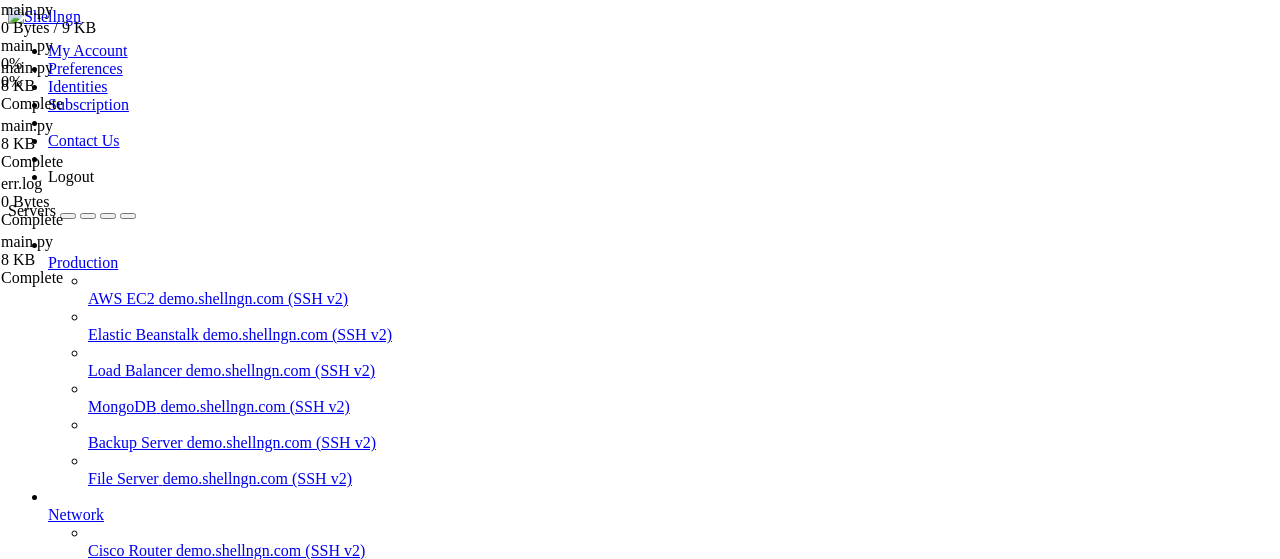 click on "ботики
" at bounding box center [660, 880] 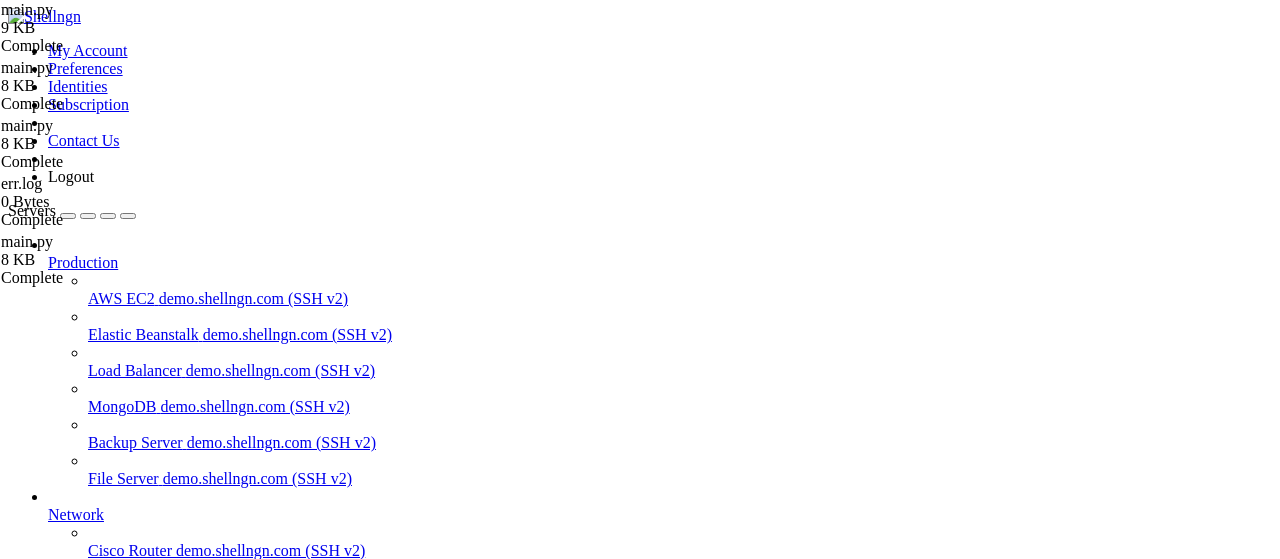 scroll, scrollTop: 786, scrollLeft: 0, axis: vertical 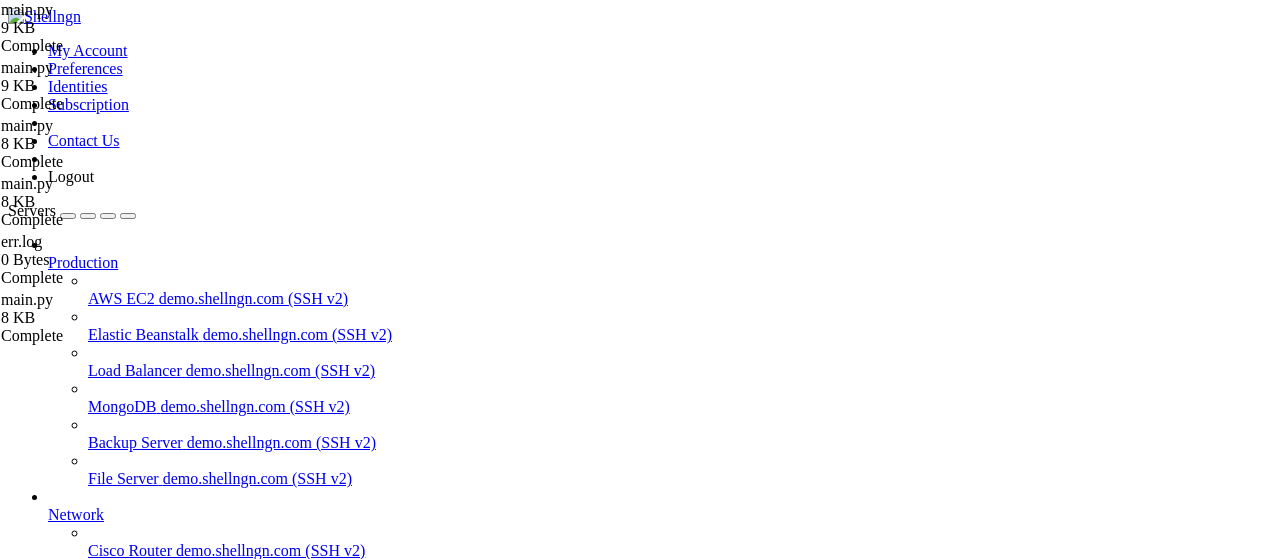 click at bounding box center (56, 1858) 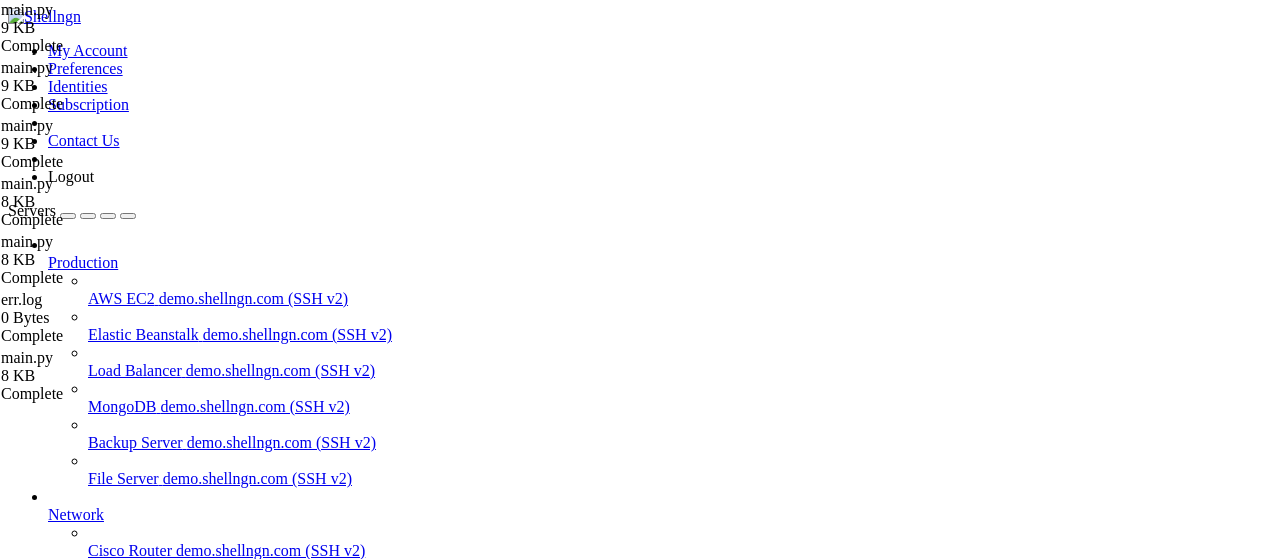 click on "import   asyncio import   json import   os import   hashlib import   base64 import   random from   datetime   import   datetime ,   timedelta from   aiogram   import   Bot ,   Dispatcher ,   types ,   F from   aiogram . enums   import   ParseMode from   aiogram . filters   import   Command ,   CommandStart from   aiogram . utils . keyboard   import   InlineKeyboardBuilder import   pytz import   aiohttp BOT_TOKEN   =   "[BOT_TOKEN]" CH   =   - 1002789200711 CHAN_ID   =   - 1002169511004 USED_FILE   =   "used.json" SCRIPTS_FILE   =   "scripts.json" API_LATEST   =   "http://77.110.122.0:1000/latest" VISIT_HOST   =   "https://Bybsa.gay" STATS_URL   =   "https://bybsa.gay/stats" bot   =   Bot ( token = BOT_TOKEN ) dp   =   Dispatcher ( ) def   load_used ( ) :       if   os . path . exists ( USED_FILE ) :             with   open ( USED_FILE ,   "r" )   as   f :                   return   set ( json . load ( f ))       return   set ( ) def   save_used ( used ) :" at bounding box center (662, 2108) 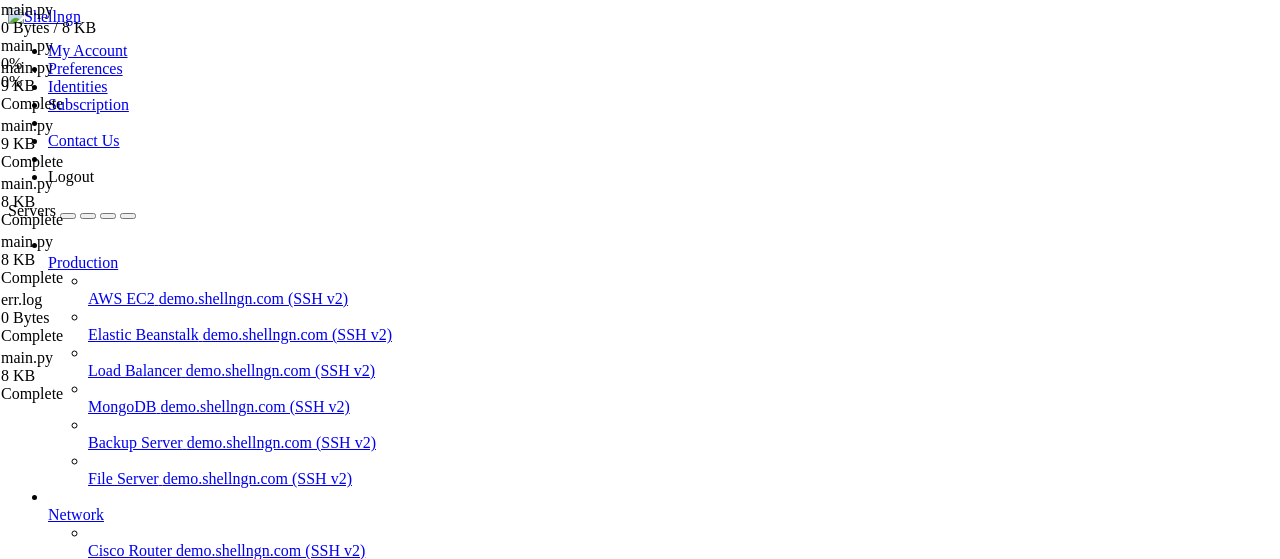 click on "ботики" at bounding box center [72, 870] 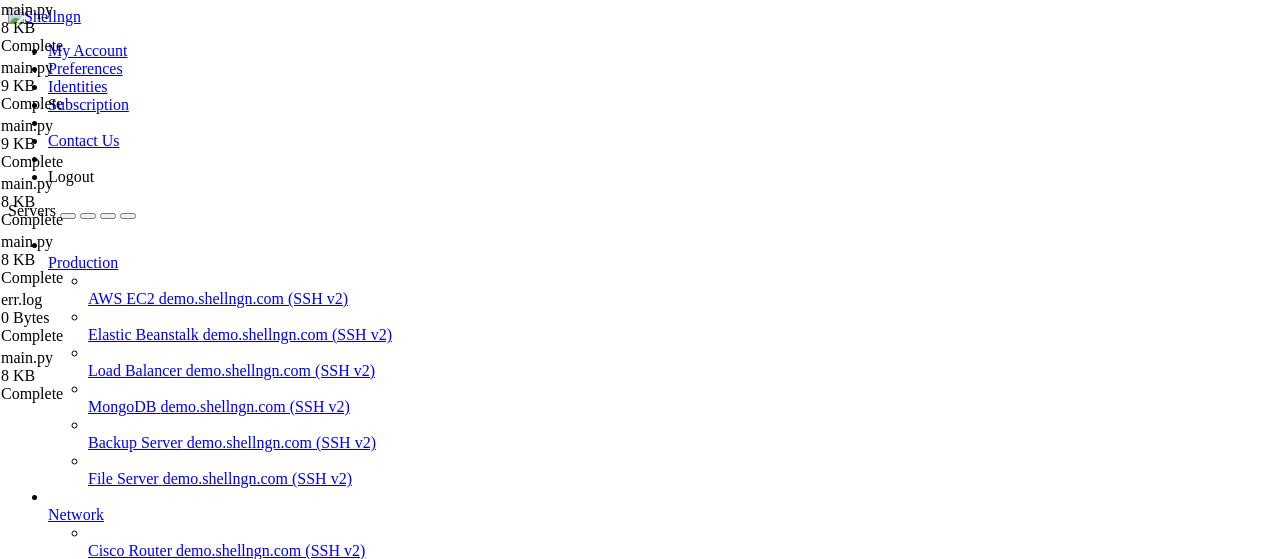 scroll, scrollTop: 1338, scrollLeft: 0, axis: vertical 